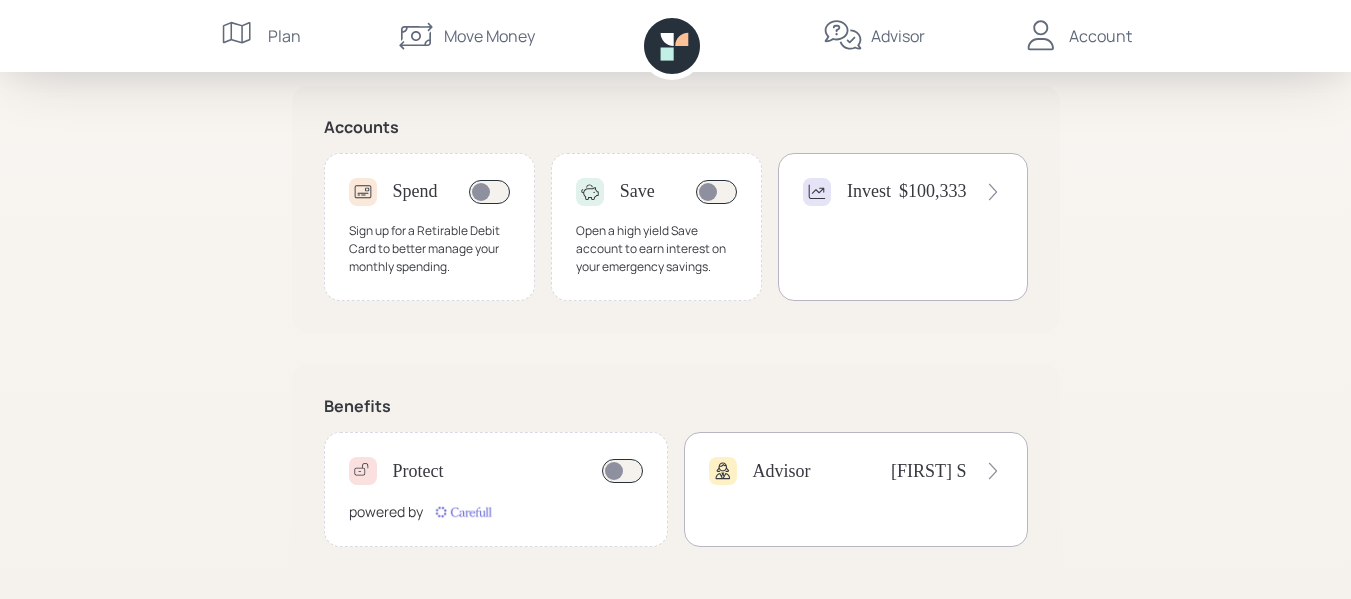 scroll, scrollTop: 635, scrollLeft: 0, axis: vertical 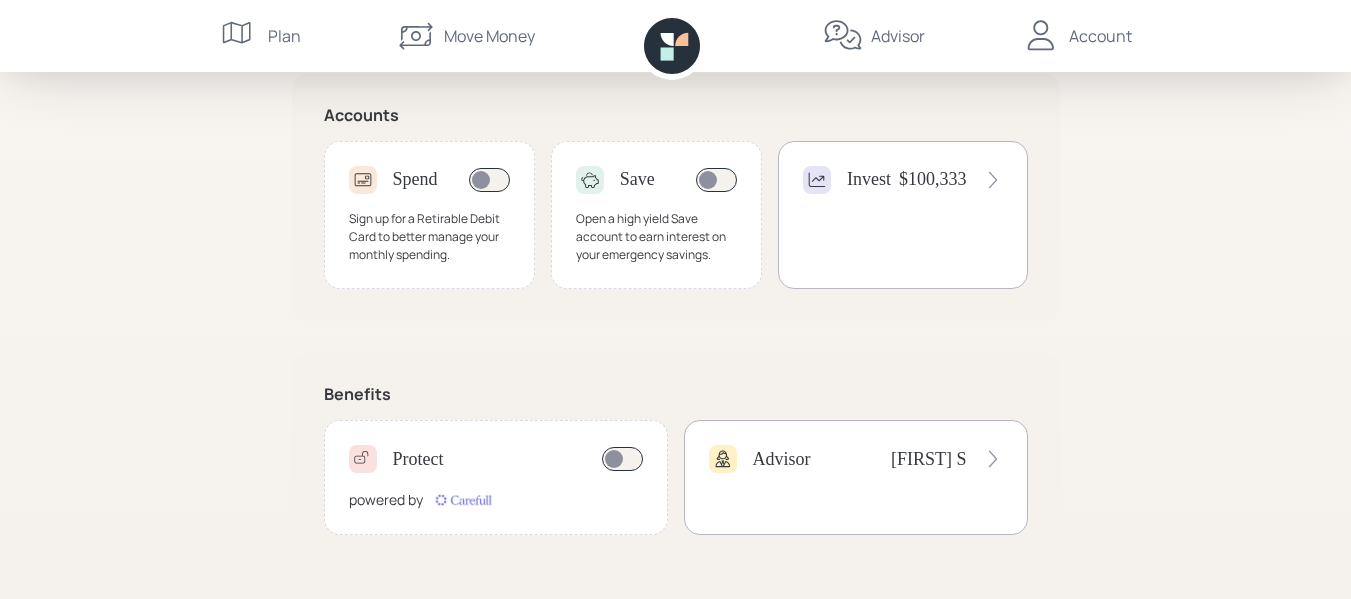 click at bounding box center (463, 500) 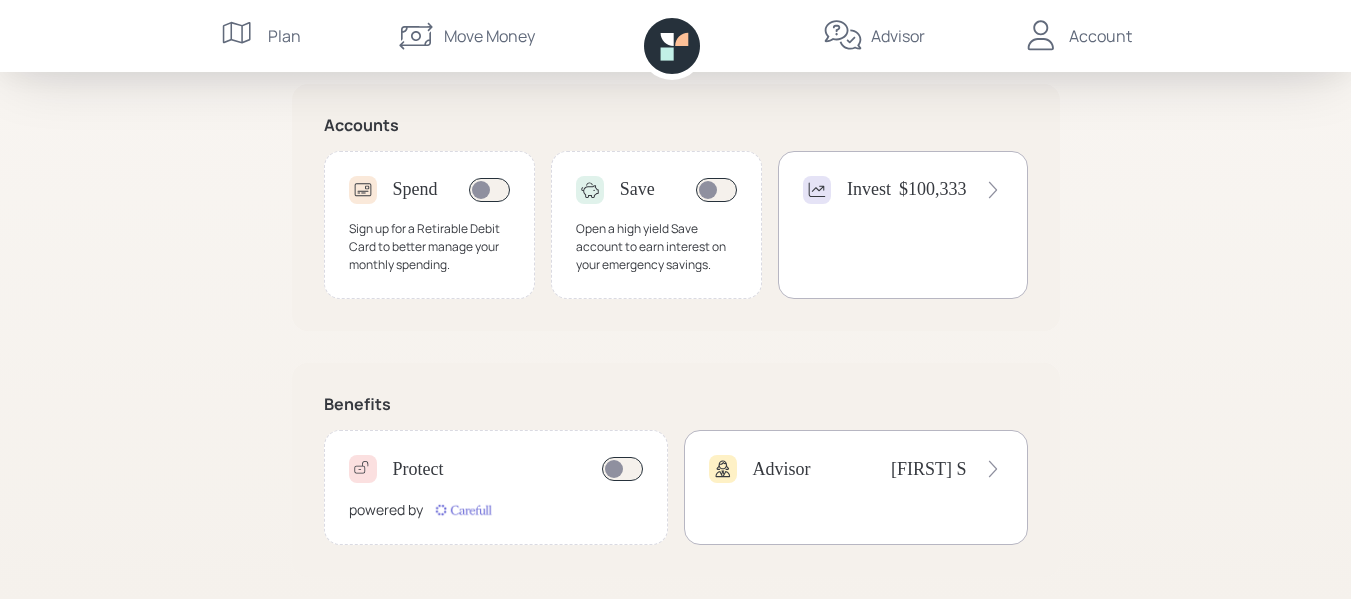 scroll, scrollTop: 635, scrollLeft: 0, axis: vertical 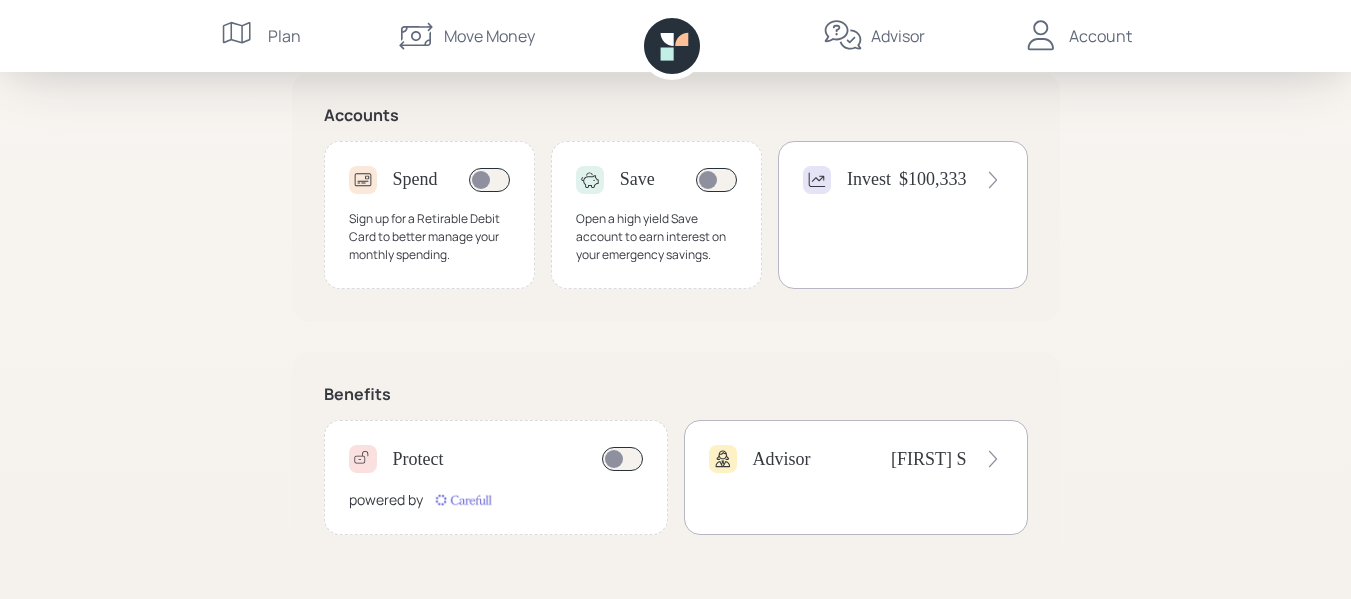 click at bounding box center (489, 180) 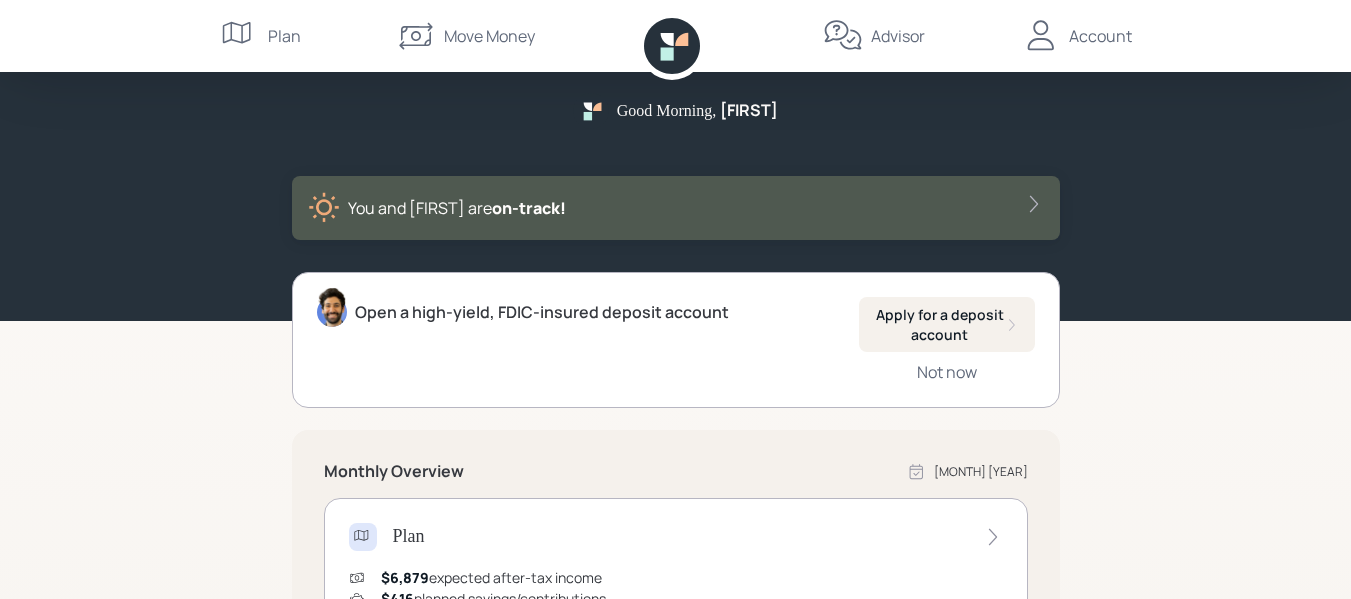 scroll, scrollTop: 0, scrollLeft: 0, axis: both 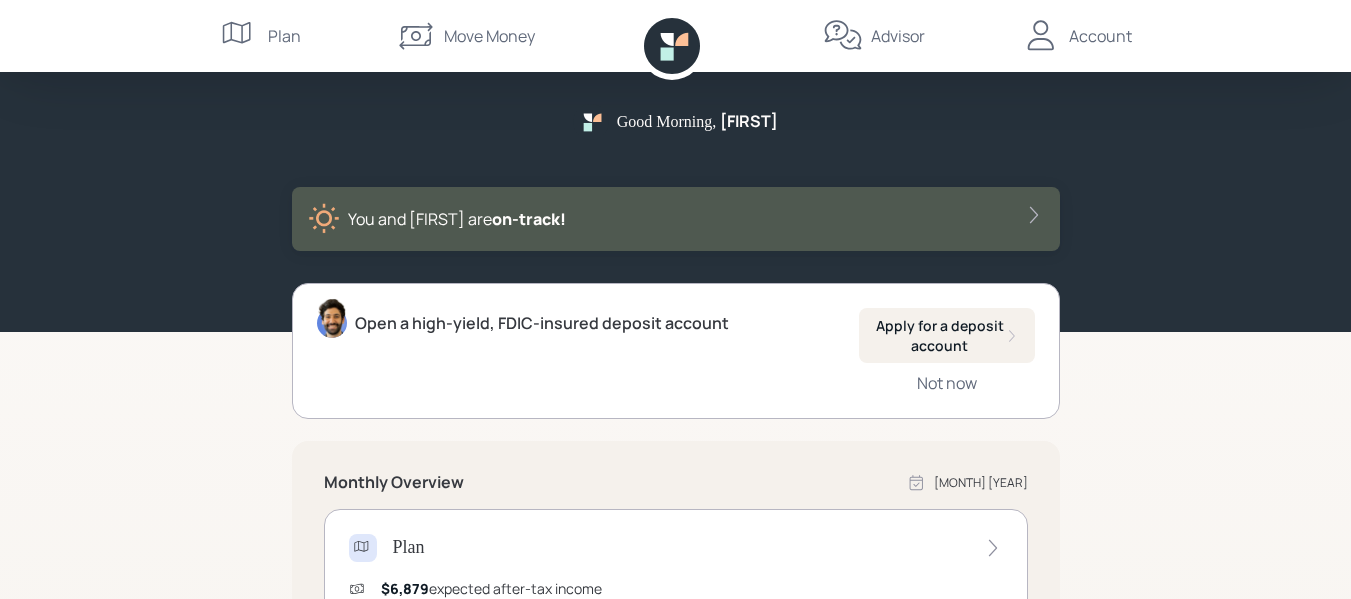 click on "Account" at bounding box center [1100, 36] 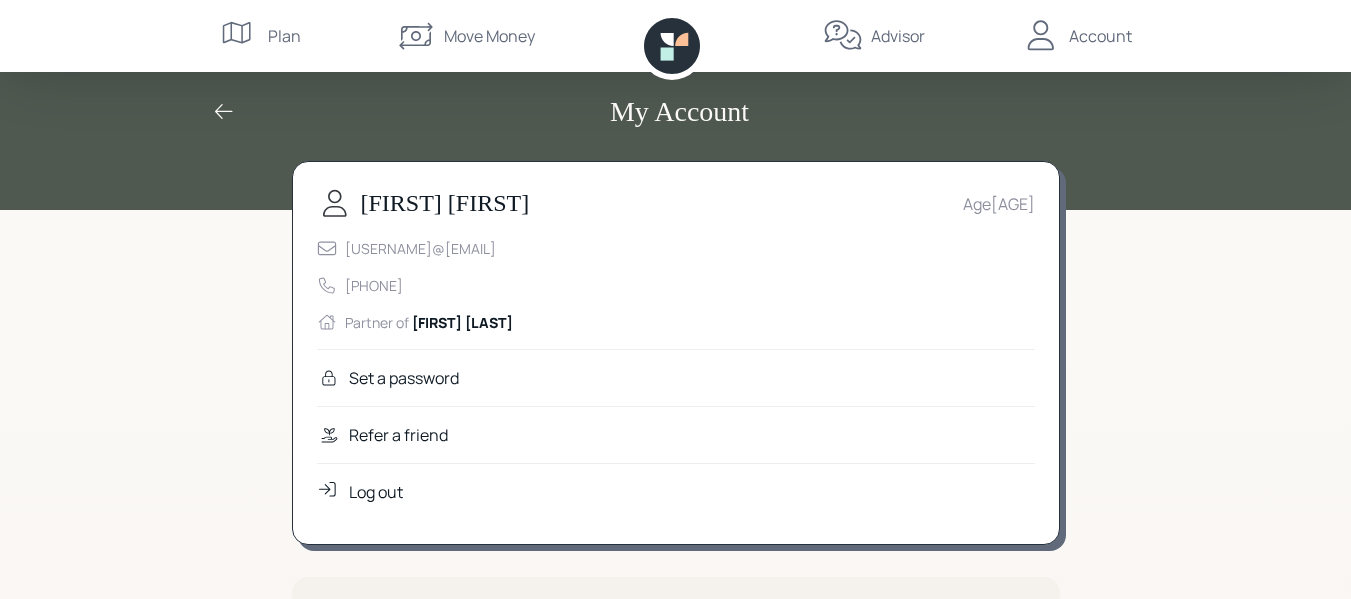 scroll, scrollTop: 0, scrollLeft: 0, axis: both 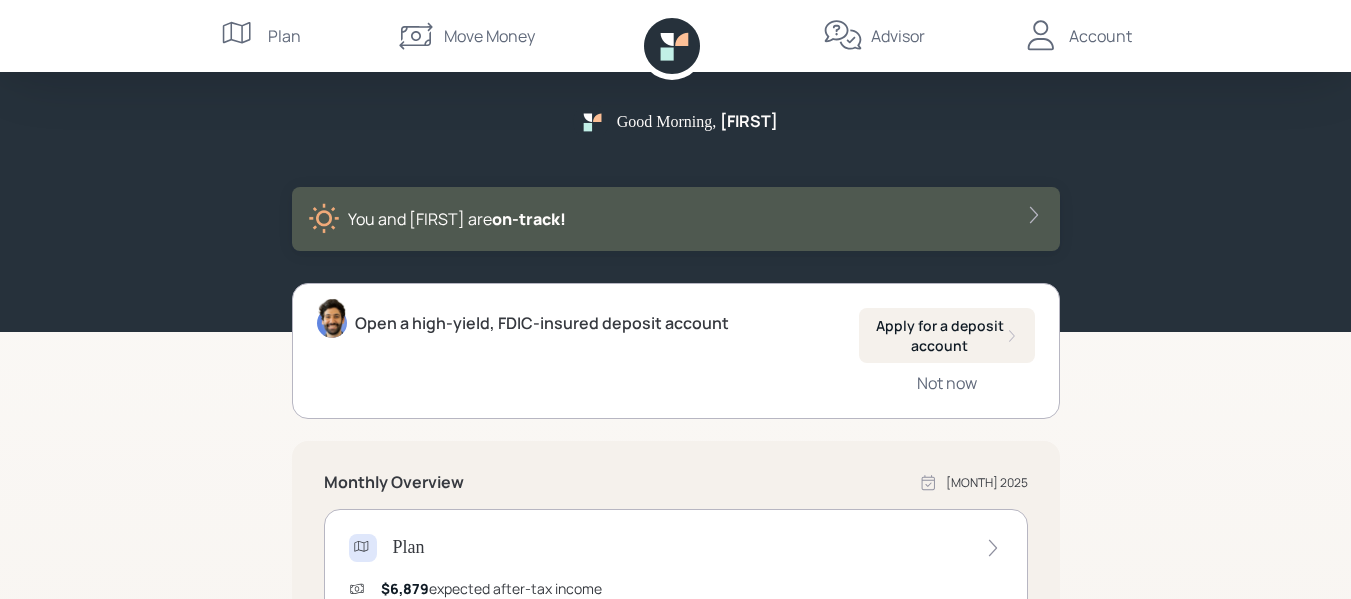 click at bounding box center [1041, 36] 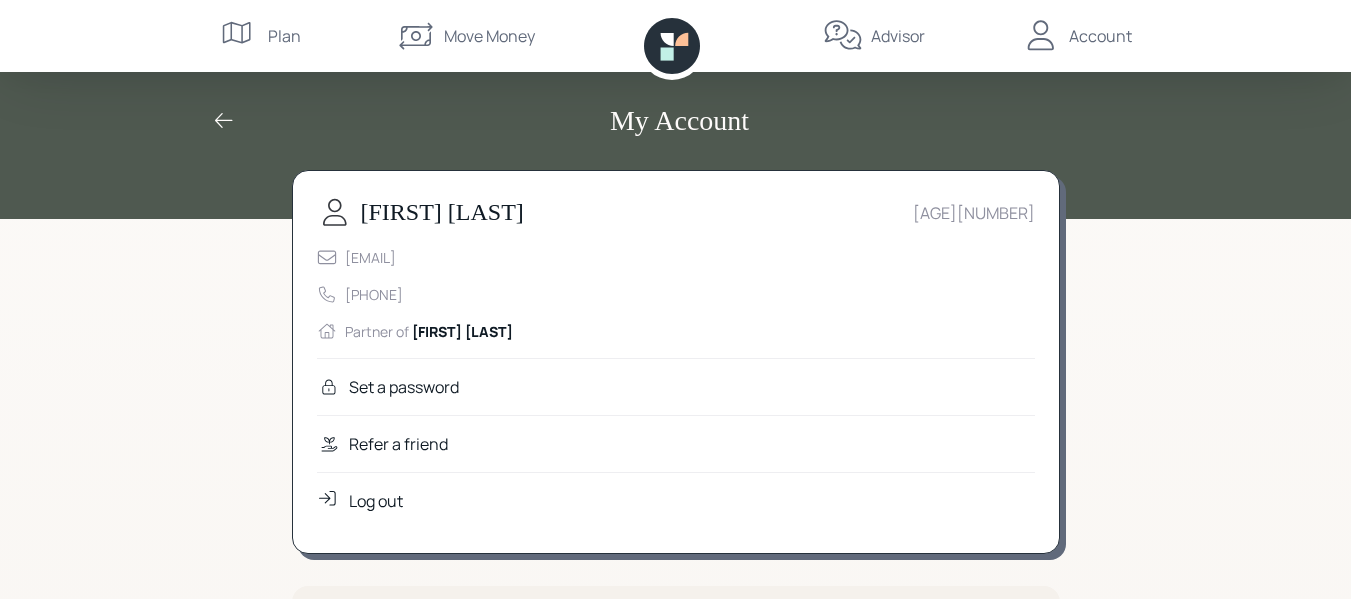 click at bounding box center [329, 501] 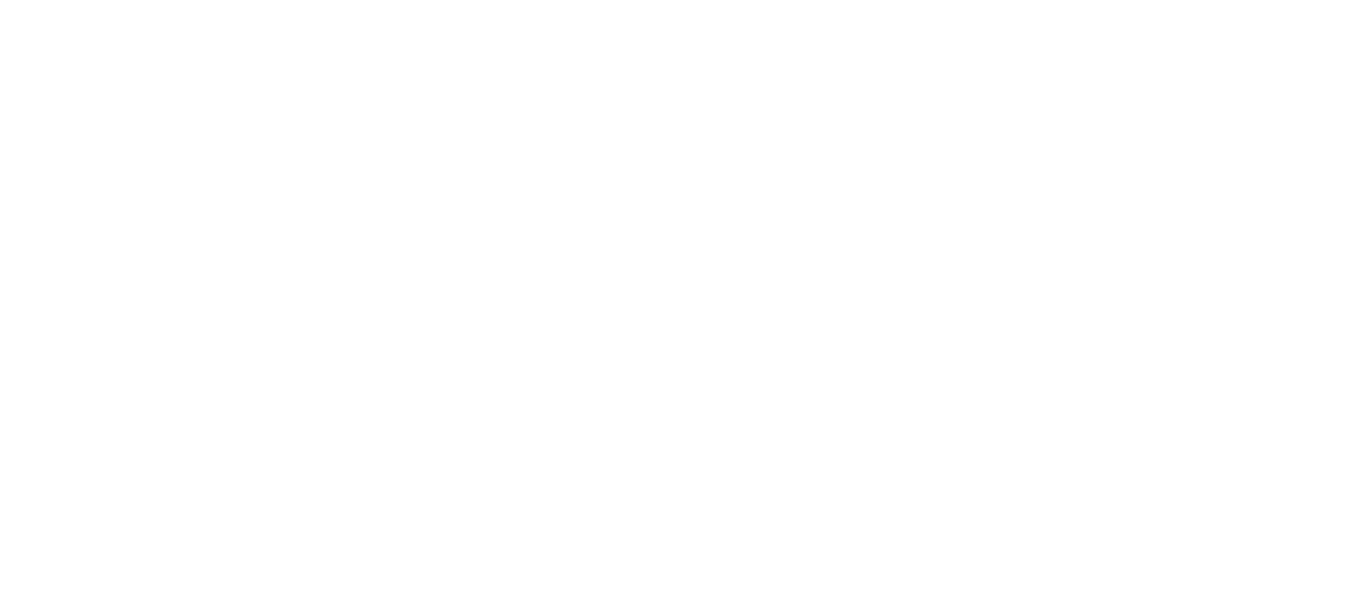 scroll, scrollTop: 0, scrollLeft: 0, axis: both 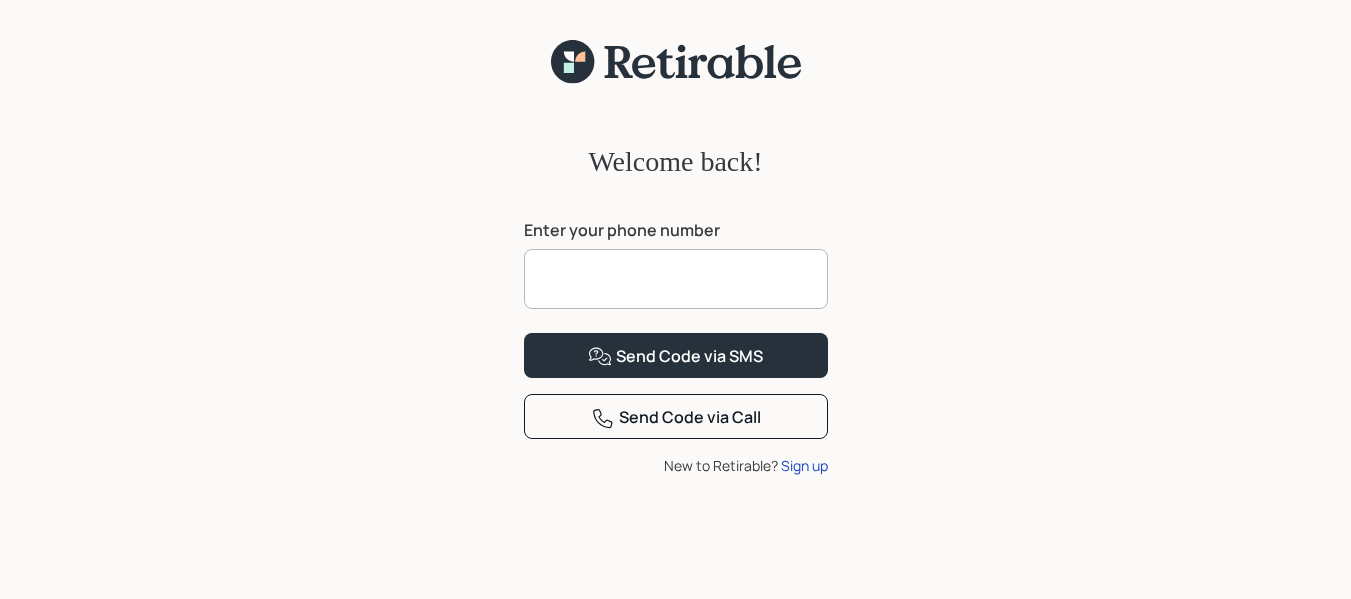 click at bounding box center (676, 279) 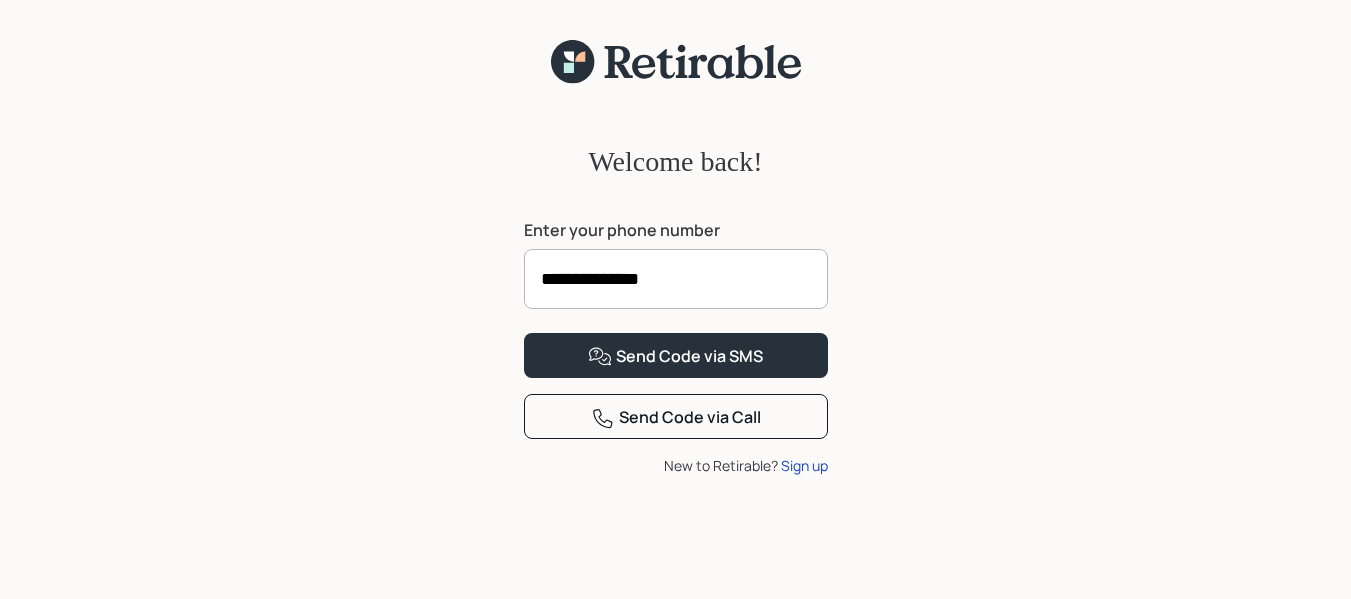 type on "**********" 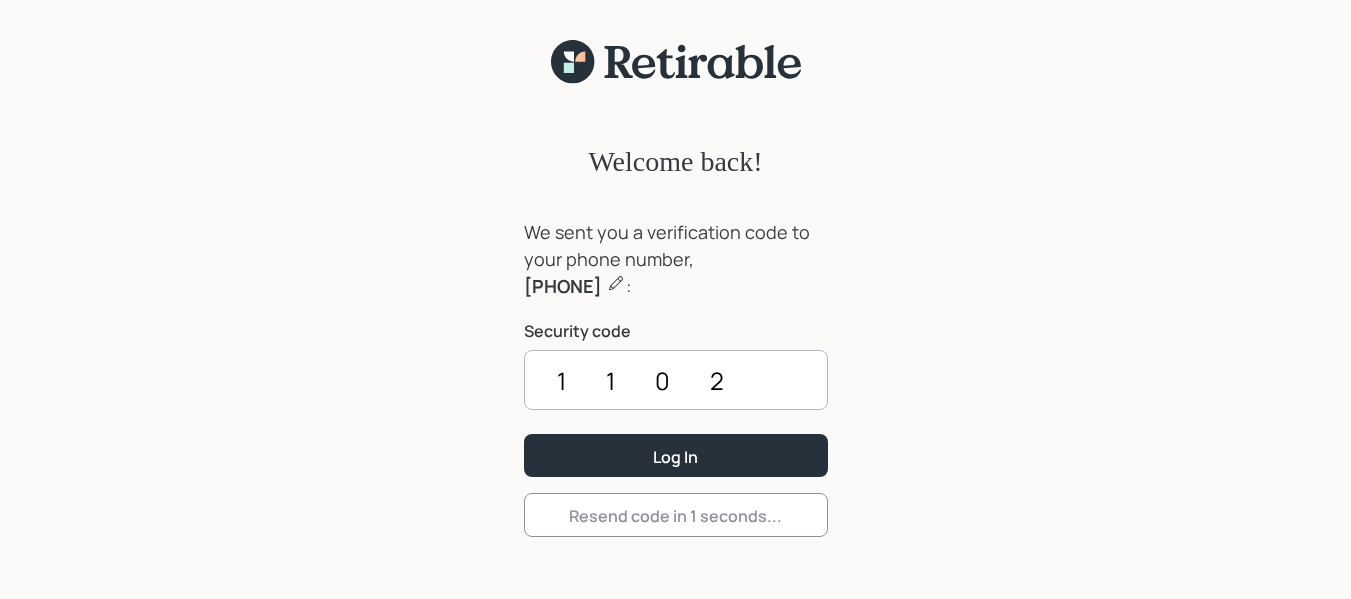 type on "1102" 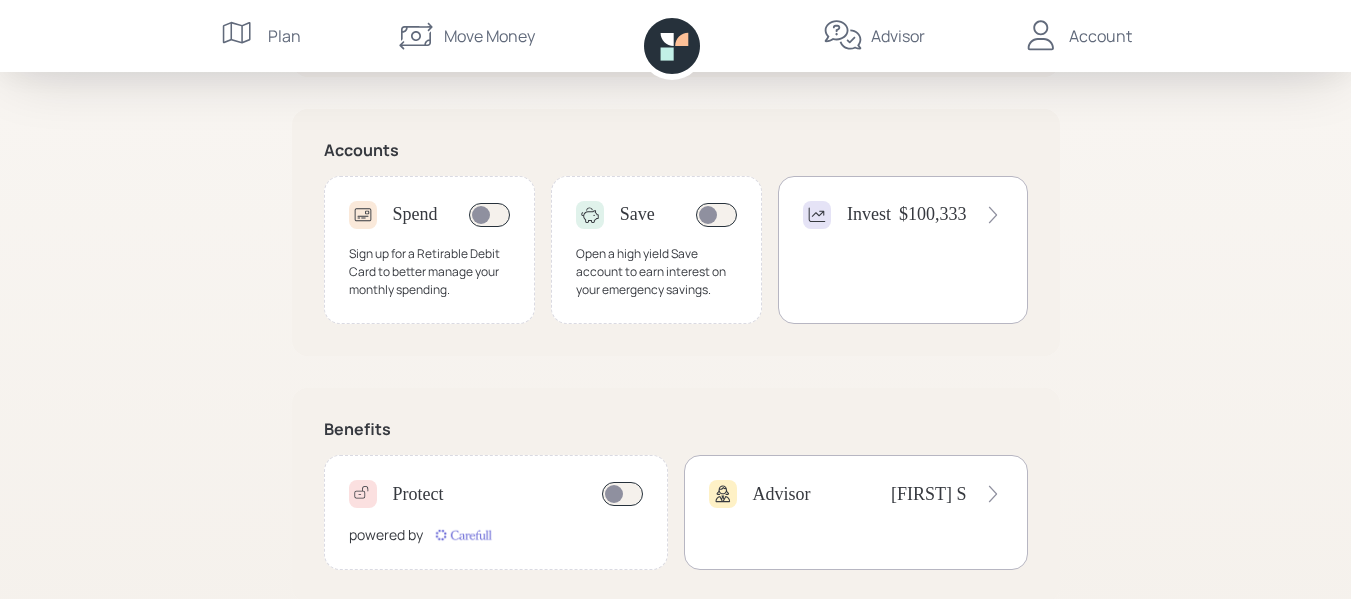 scroll, scrollTop: 635, scrollLeft: 0, axis: vertical 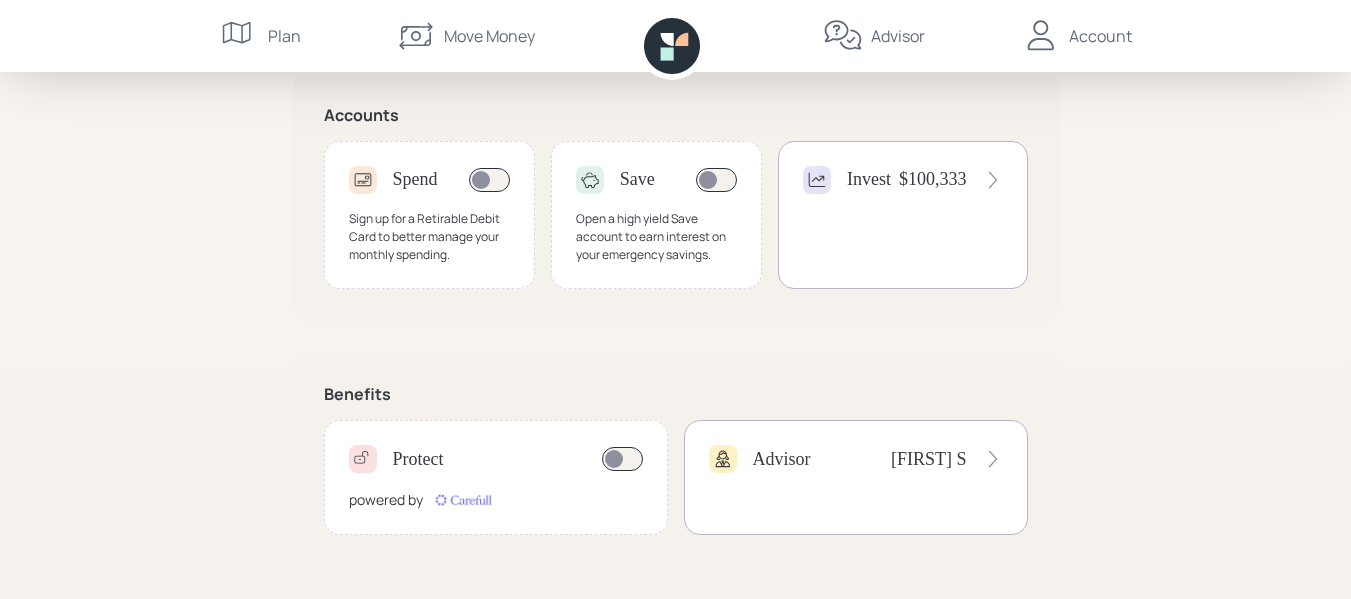 click at bounding box center (489, 180) 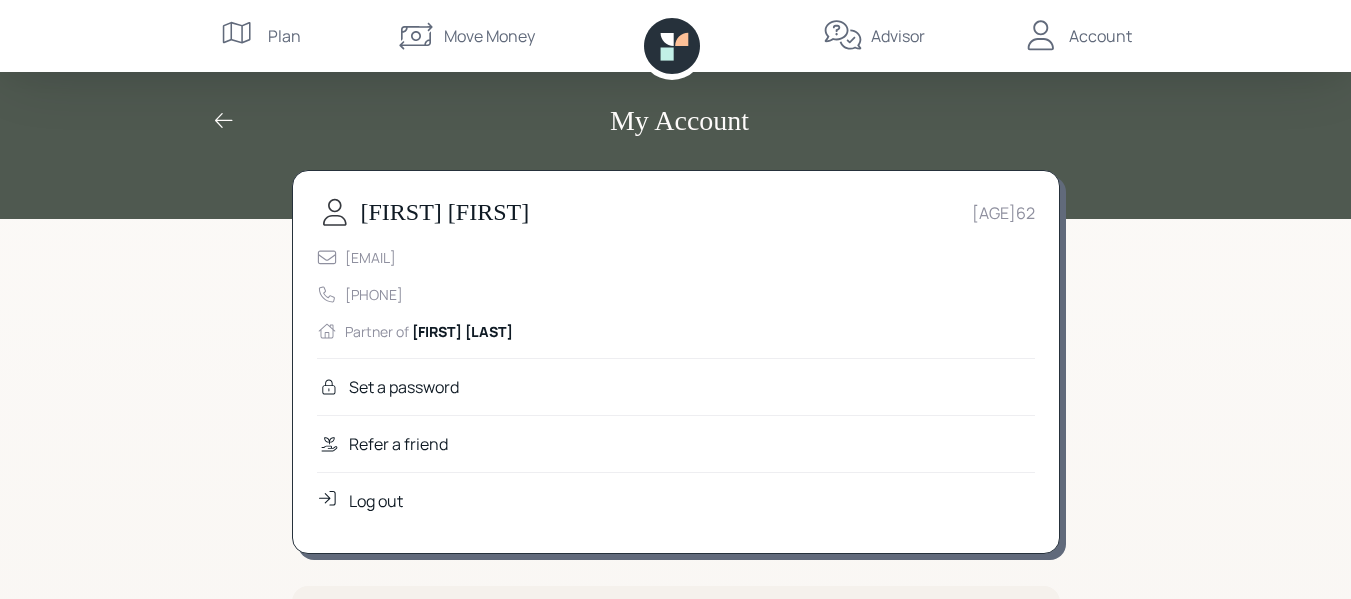 click on "Log out" at bounding box center [676, 500] 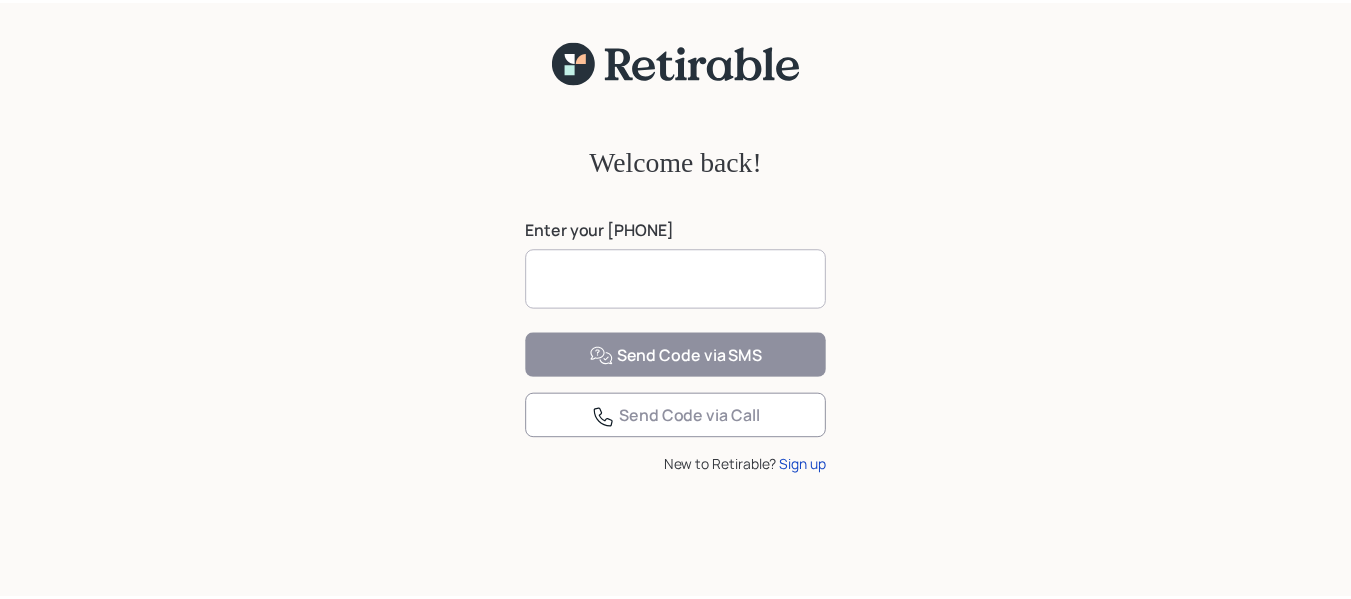 scroll, scrollTop: 0, scrollLeft: 0, axis: both 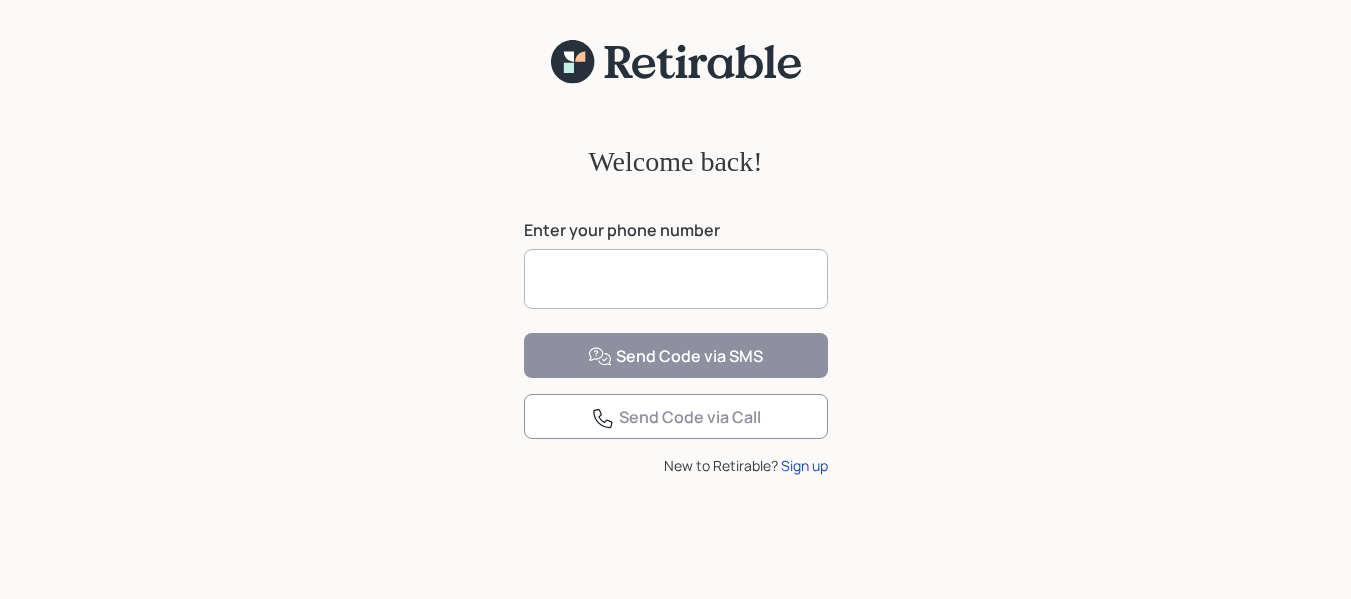 click at bounding box center (676, 279) 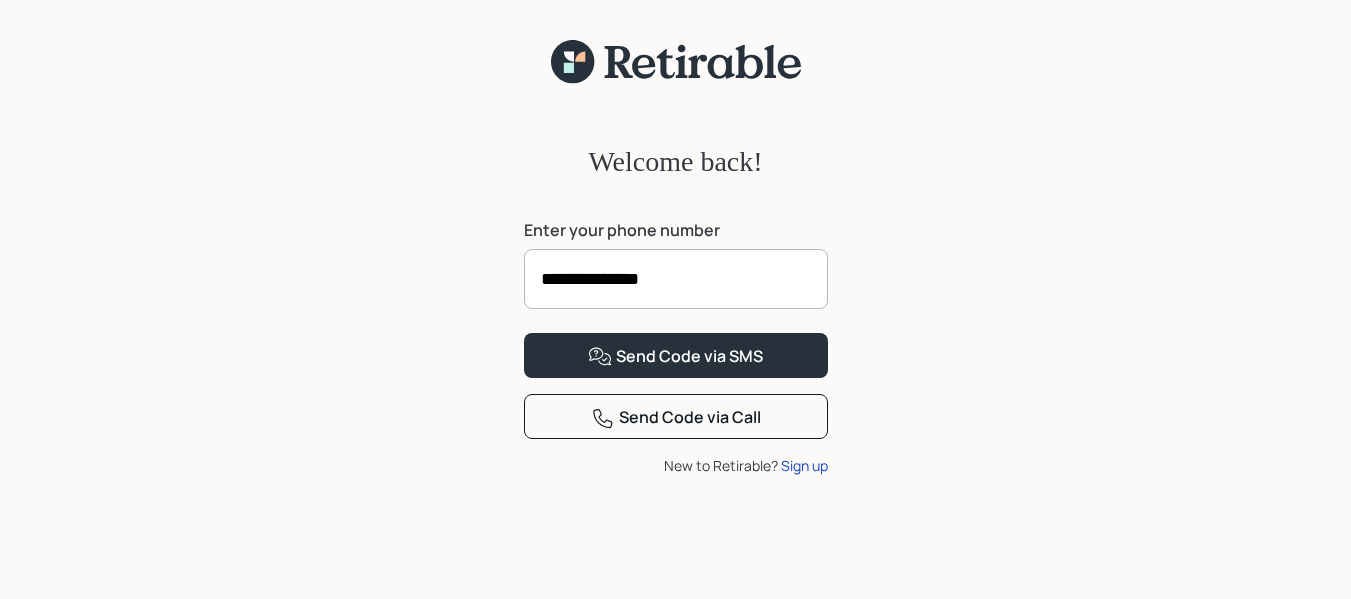 type on "**********" 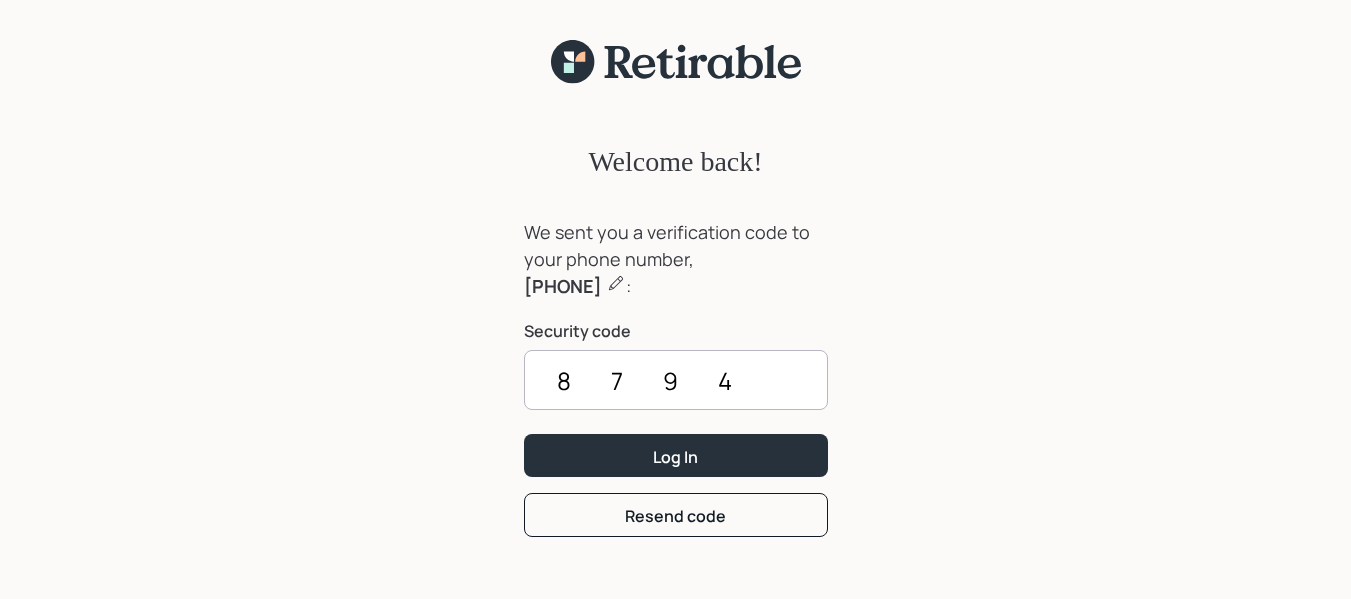 type on "8794" 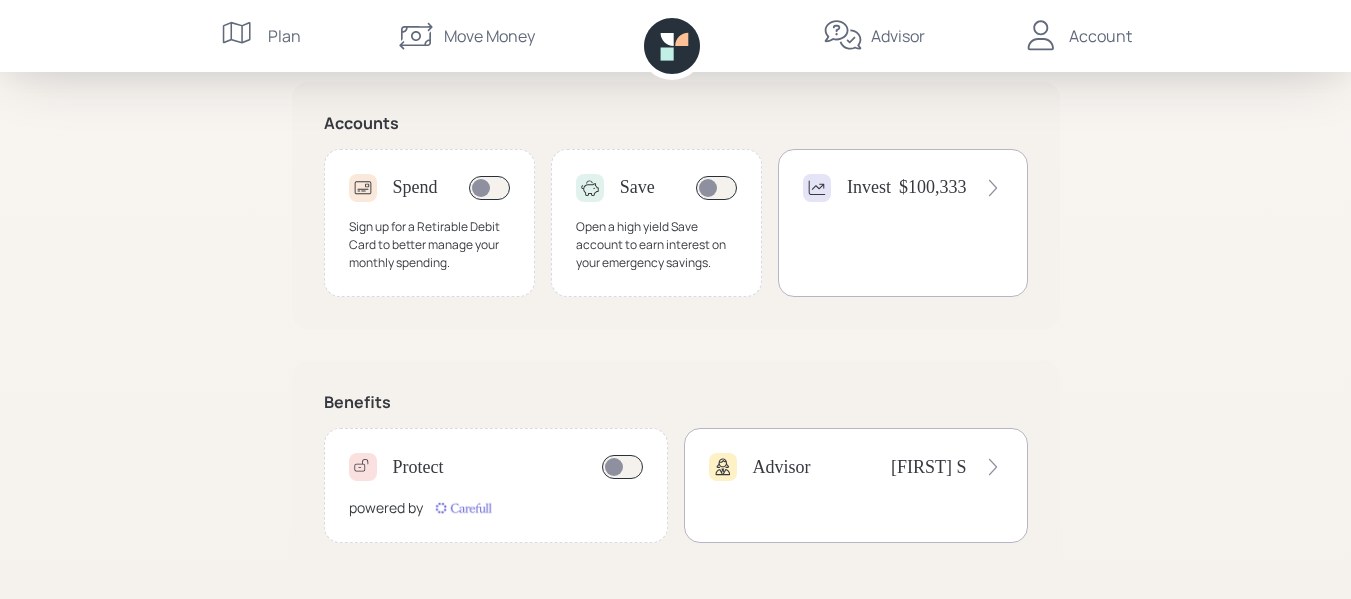 scroll, scrollTop: 635, scrollLeft: 0, axis: vertical 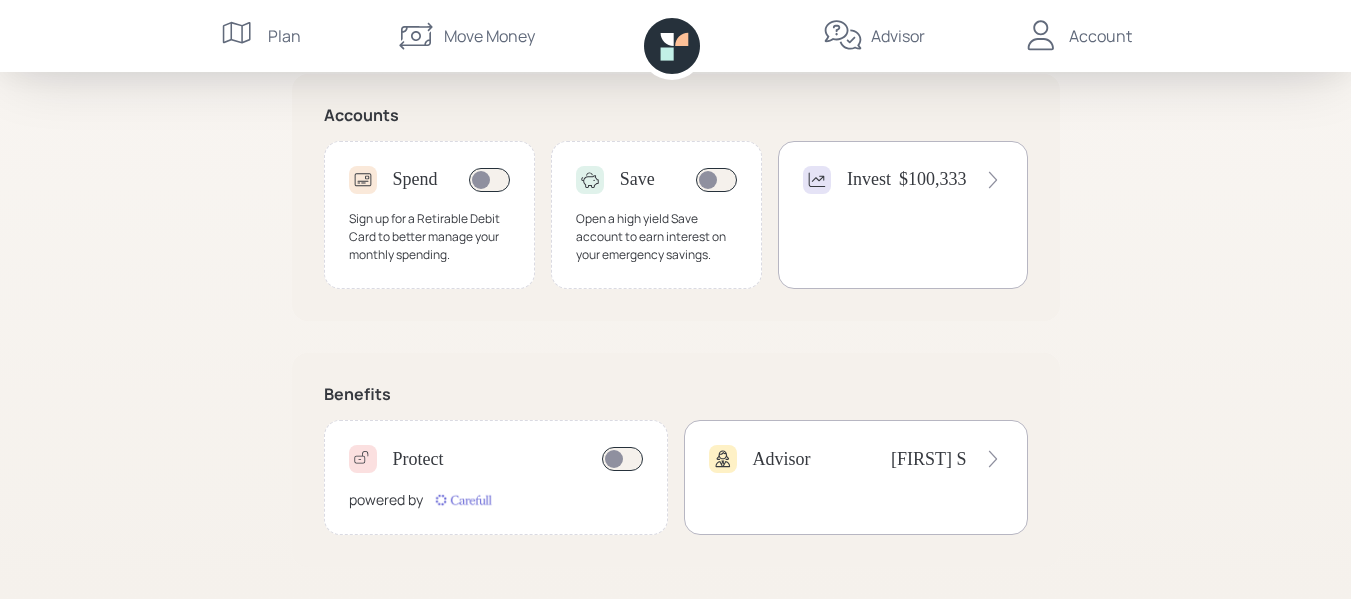 click on "Protect" at bounding box center [415, 180] 